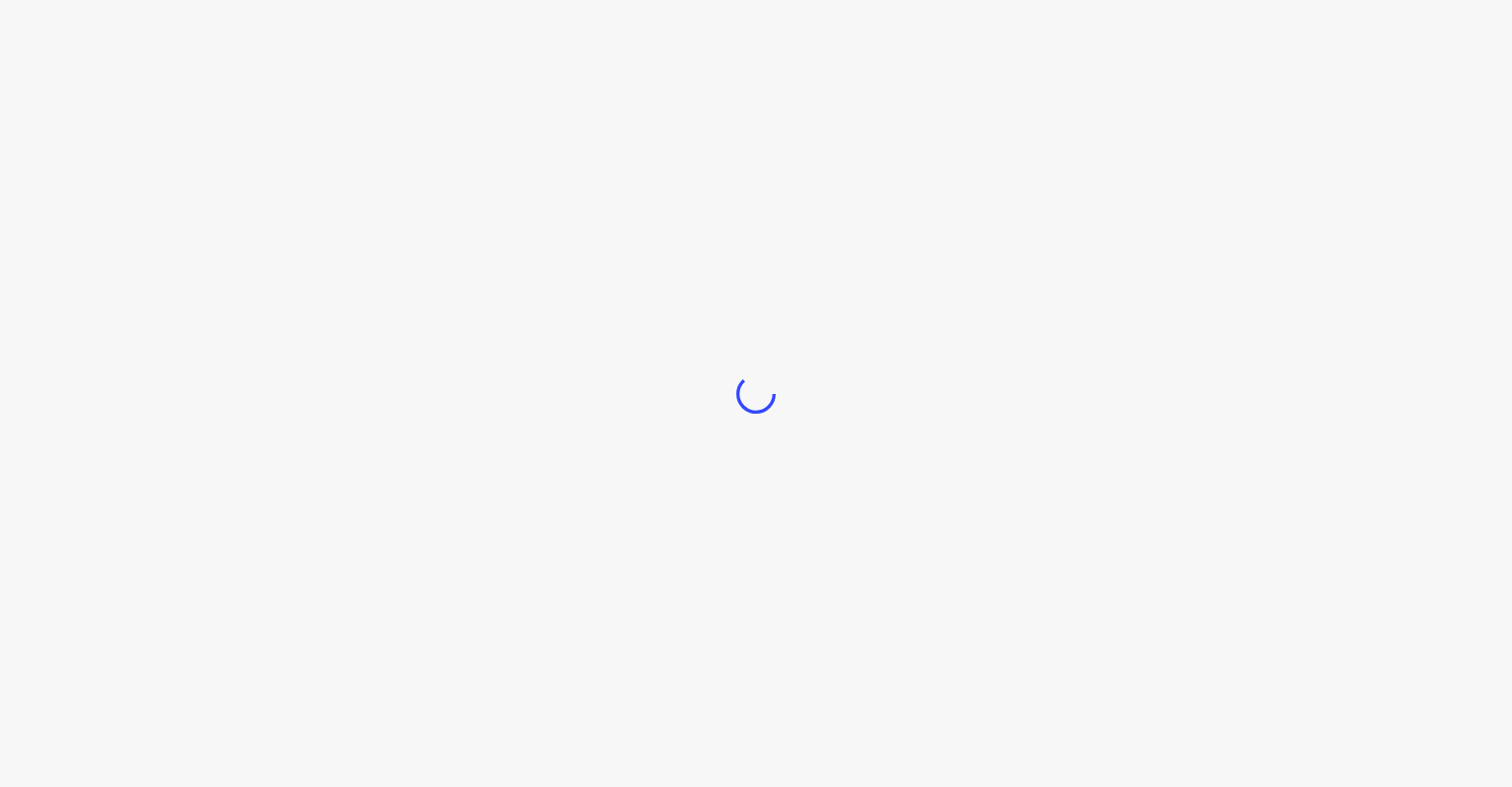 scroll, scrollTop: 0, scrollLeft: 0, axis: both 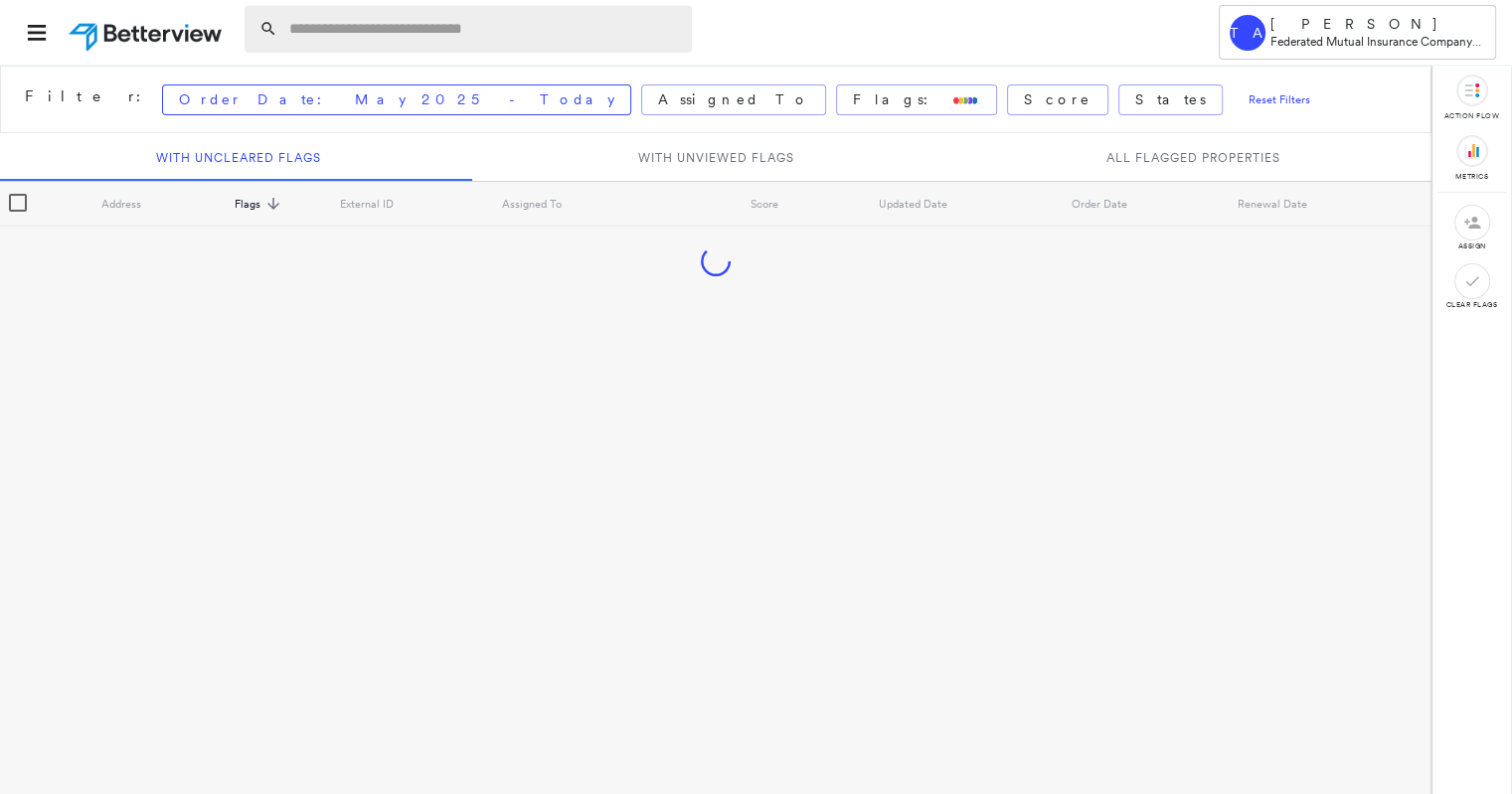 click at bounding box center [484, 29] 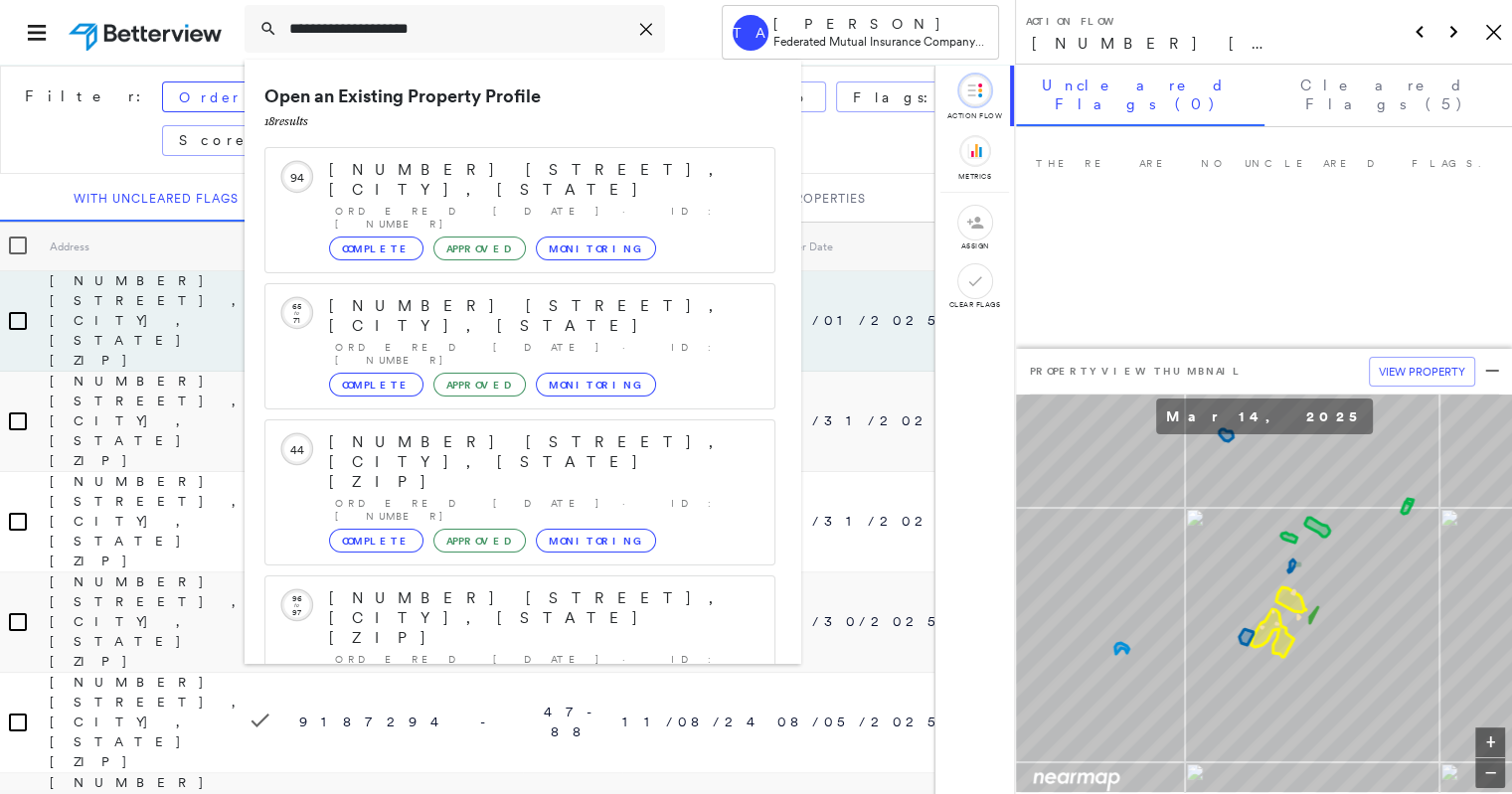 drag, startPoint x: 306, startPoint y: 31, endPoint x: 338, endPoint y: 121, distance: 95.519631 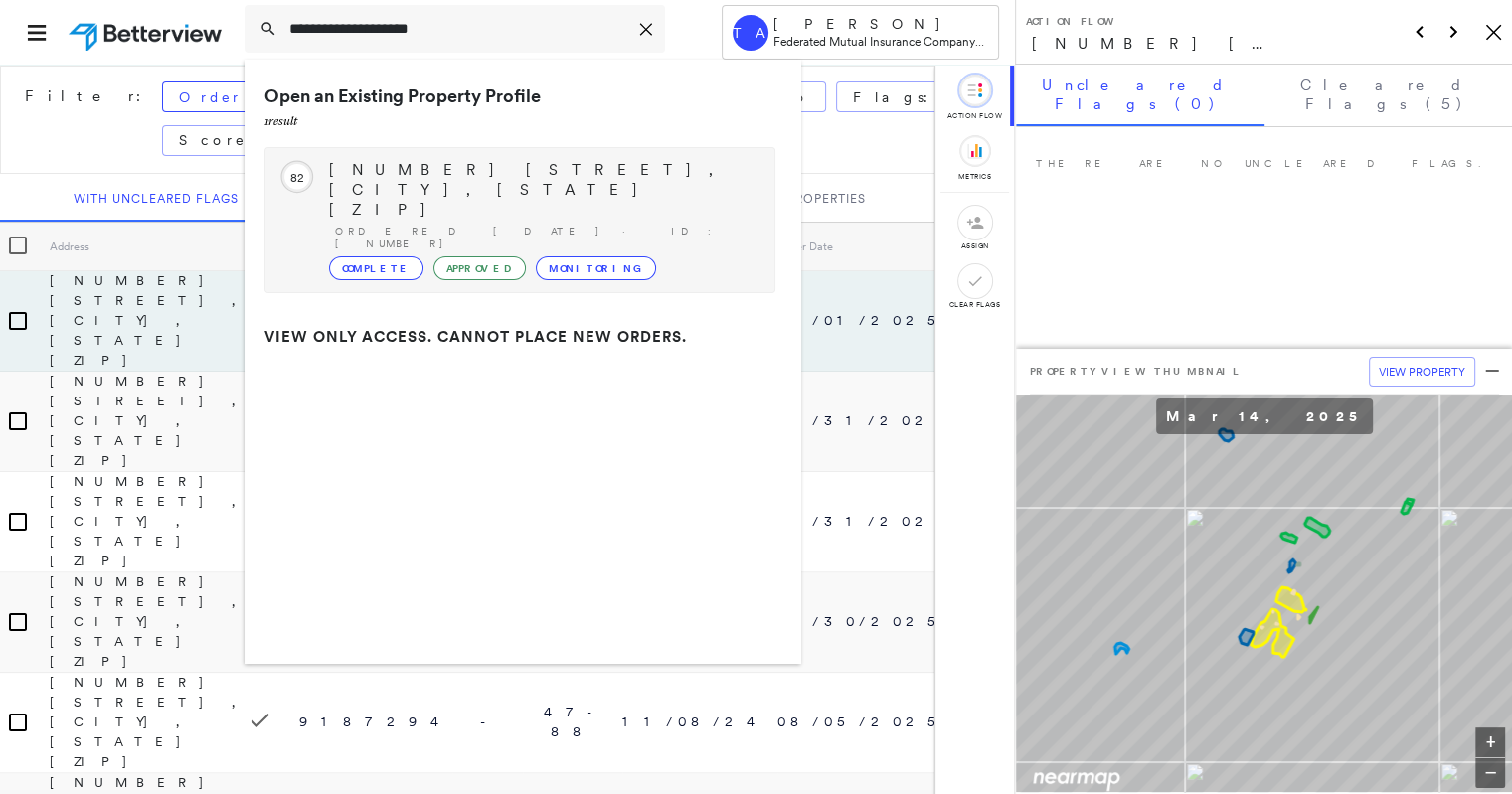 type on "**********" 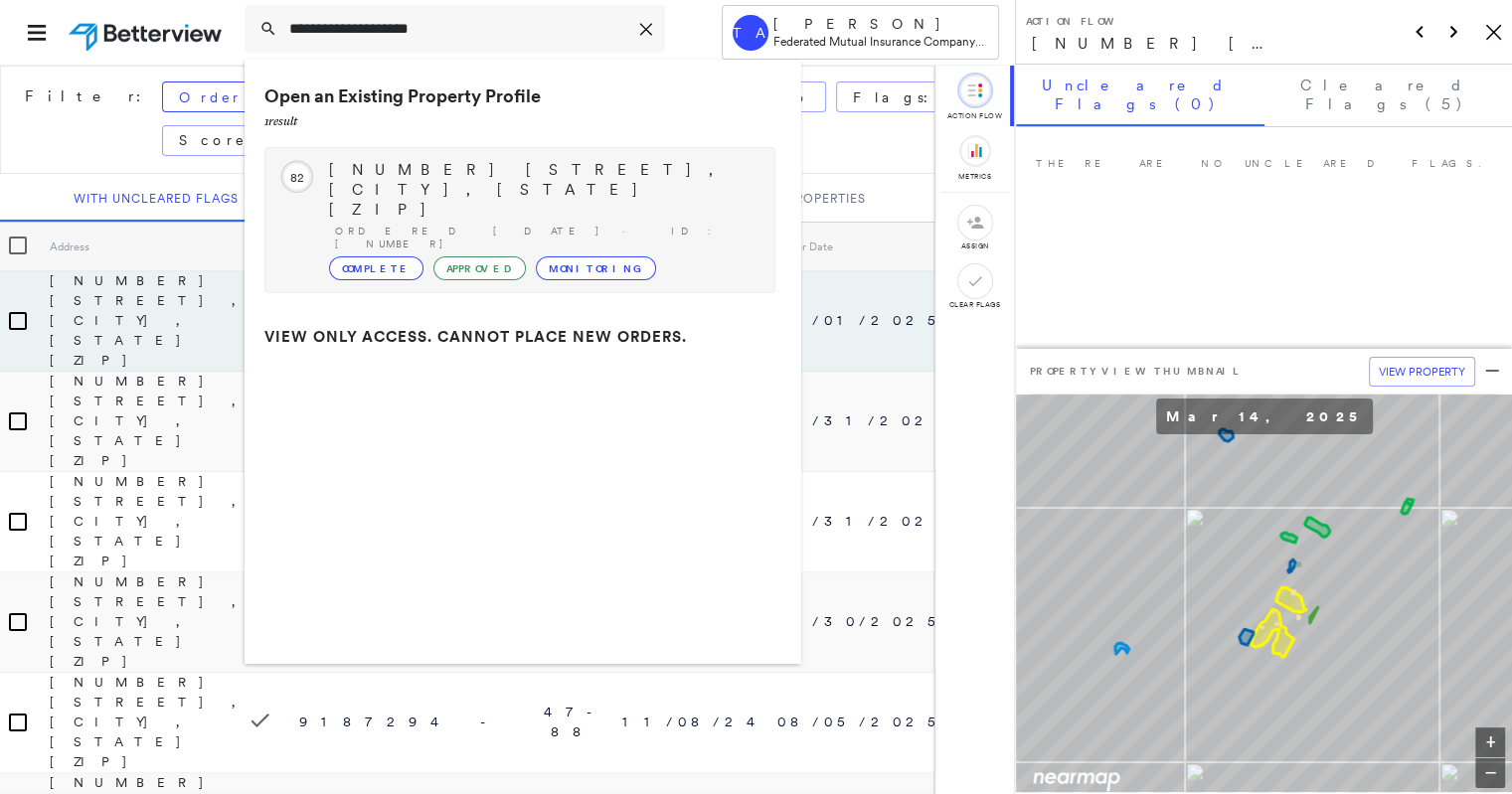 click on "[NUMBER] [STREET], [CITY], [STATE] [ZIP] Ordered [DATE] · ID: [NUMBER] Complete Approved Monitoring" at bounding box center (542, 220) 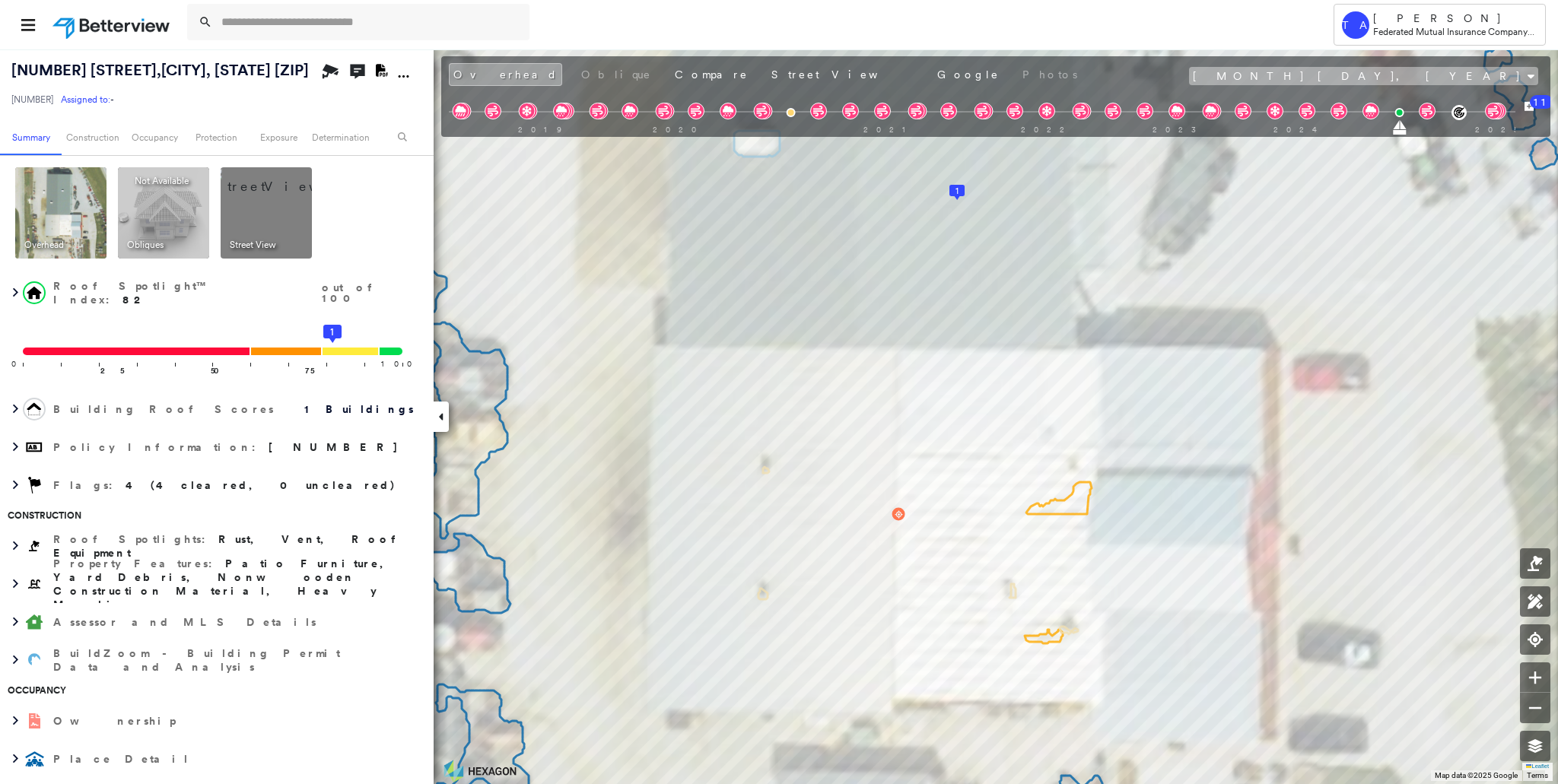 click 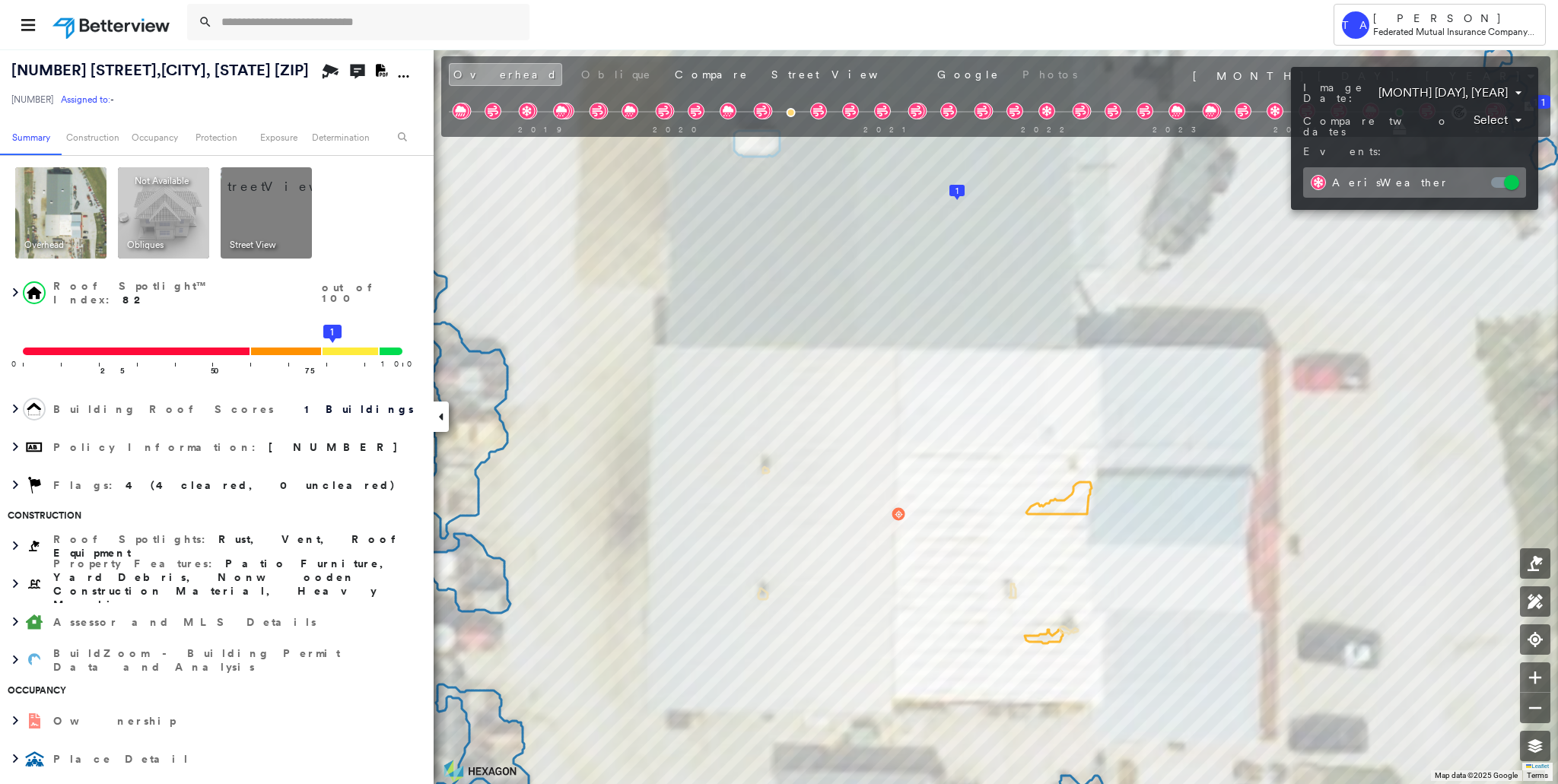 click on "Tower TA [PERSON] Federated Mutual Insurance Company - PL / CL [NUMBER] [STREET] , [CITY], [STATE] [ZIP] [NUMBER] Assigned to: - Assigned to: - [NUMBER] Assigned to: - Open Comments Download PDF Report Summary Construction Occupancy Protection Exposure Determination Overhead Obliques Not Available ; Street View Roof Spotlight™ Index : 82 out of 100 0 100 25 50 75 1 Building Roof Scores 1 Buildings Policy Information : [NUMBER] Flags : 4 (4 cleared, 0 uncleared) Construction Roof Spotlights : Rust, Vent, Roof Equipment Property Features : Patio Furniture, Yard Debris, Nonwooden Construction Material, Heavy Machinery Assessor and MLS Details BuildZoom - Building Permit Data and Analysis Occupancy Ownership Place Detail Protection Exposure Determination Flags : 4 (4 cleared, 0 uncleared) Uncleared Flags (0) Cleared Flags (4) There are no uncleared flags. Action Taken New Entry History Quote/New Business Terms & Conditions Added ACV Endorsement Added Cosmetic Endorsement General Save Renewal" at bounding box center [779, 392] 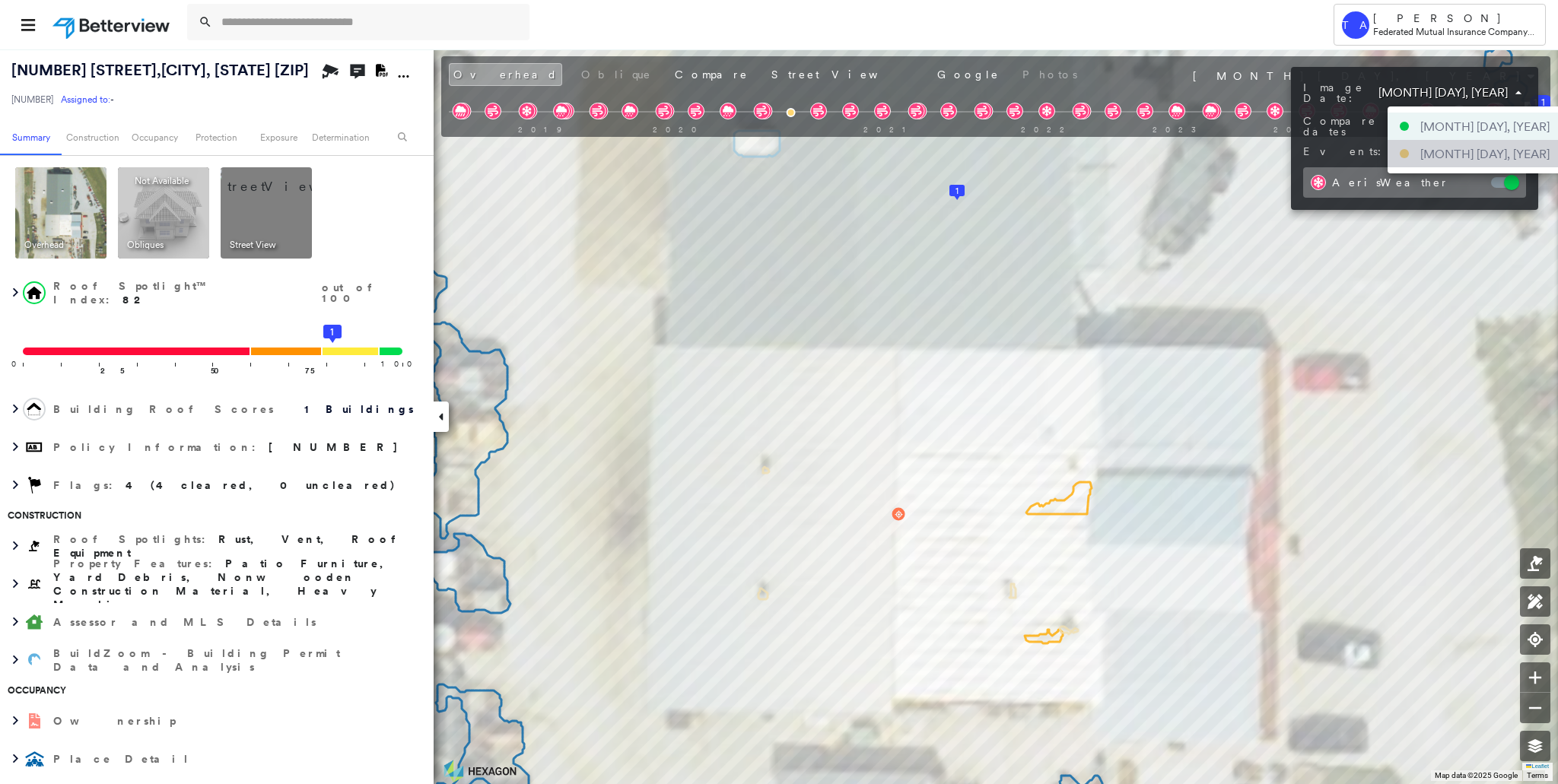 click on "[MONTH] [DAY], [YEAR]" at bounding box center (1485, 154) 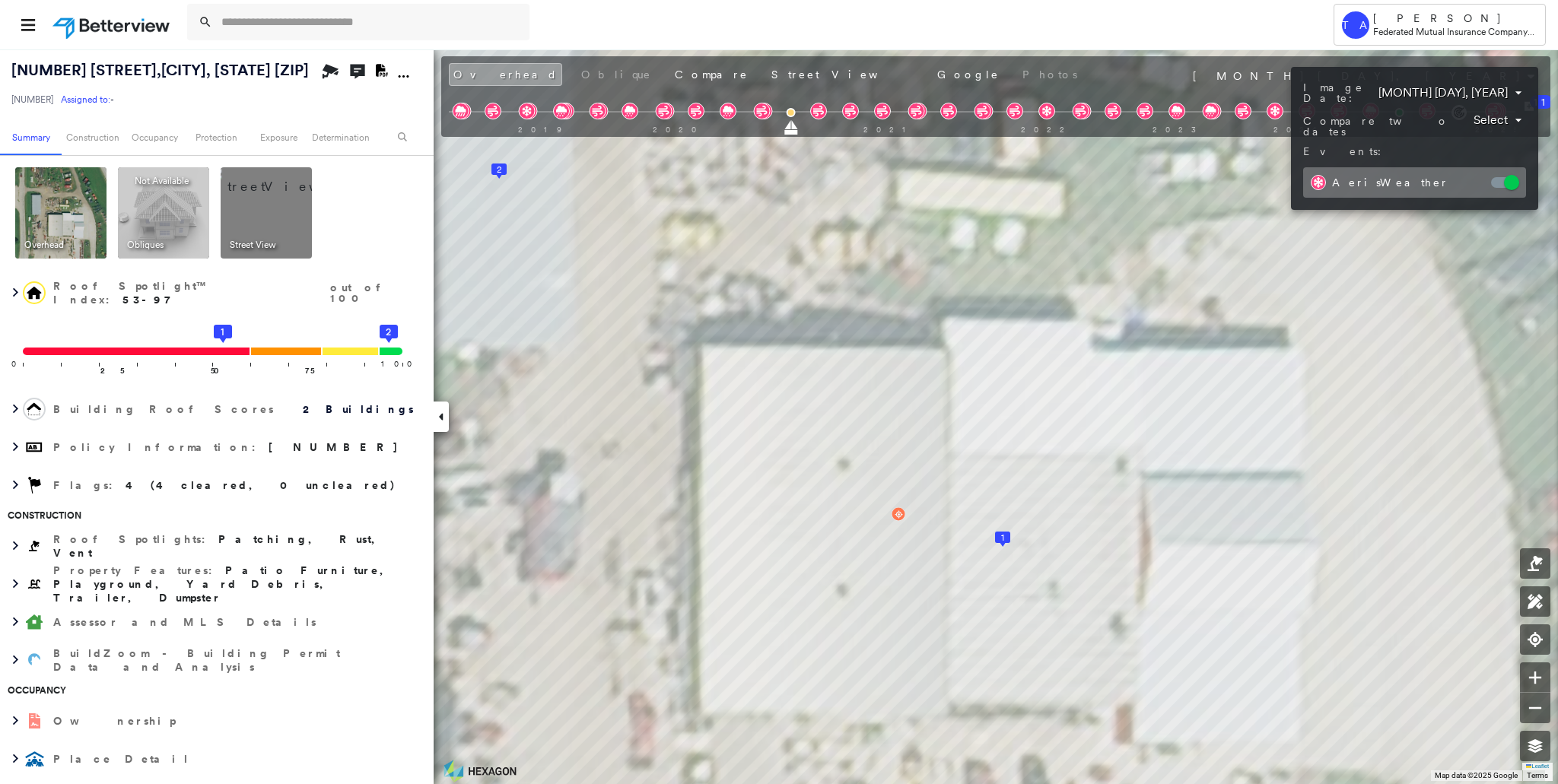 drag, startPoint x: 1378, startPoint y: 405, endPoint x: 1307, endPoint y: 309, distance: 119.40268 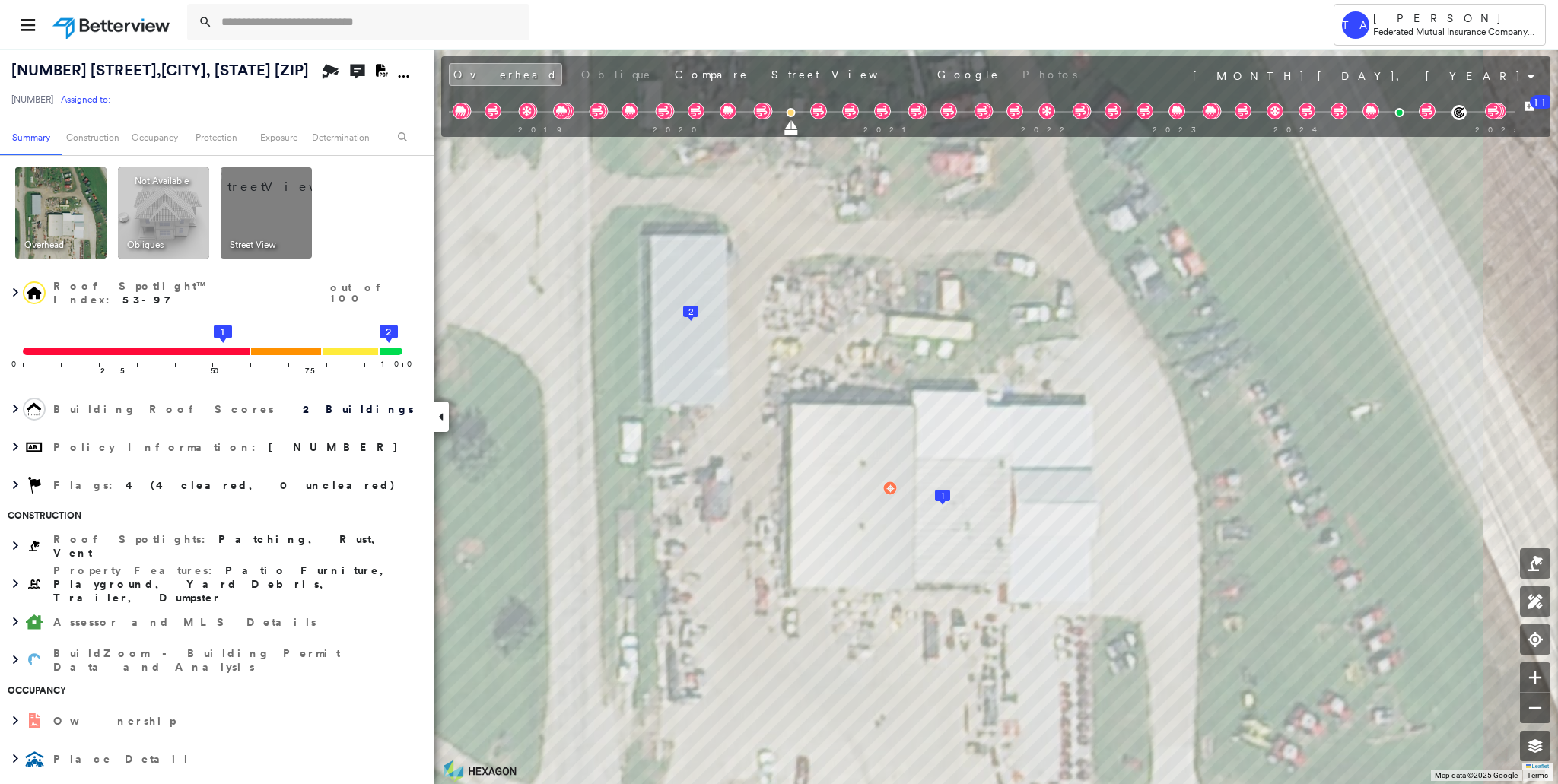click 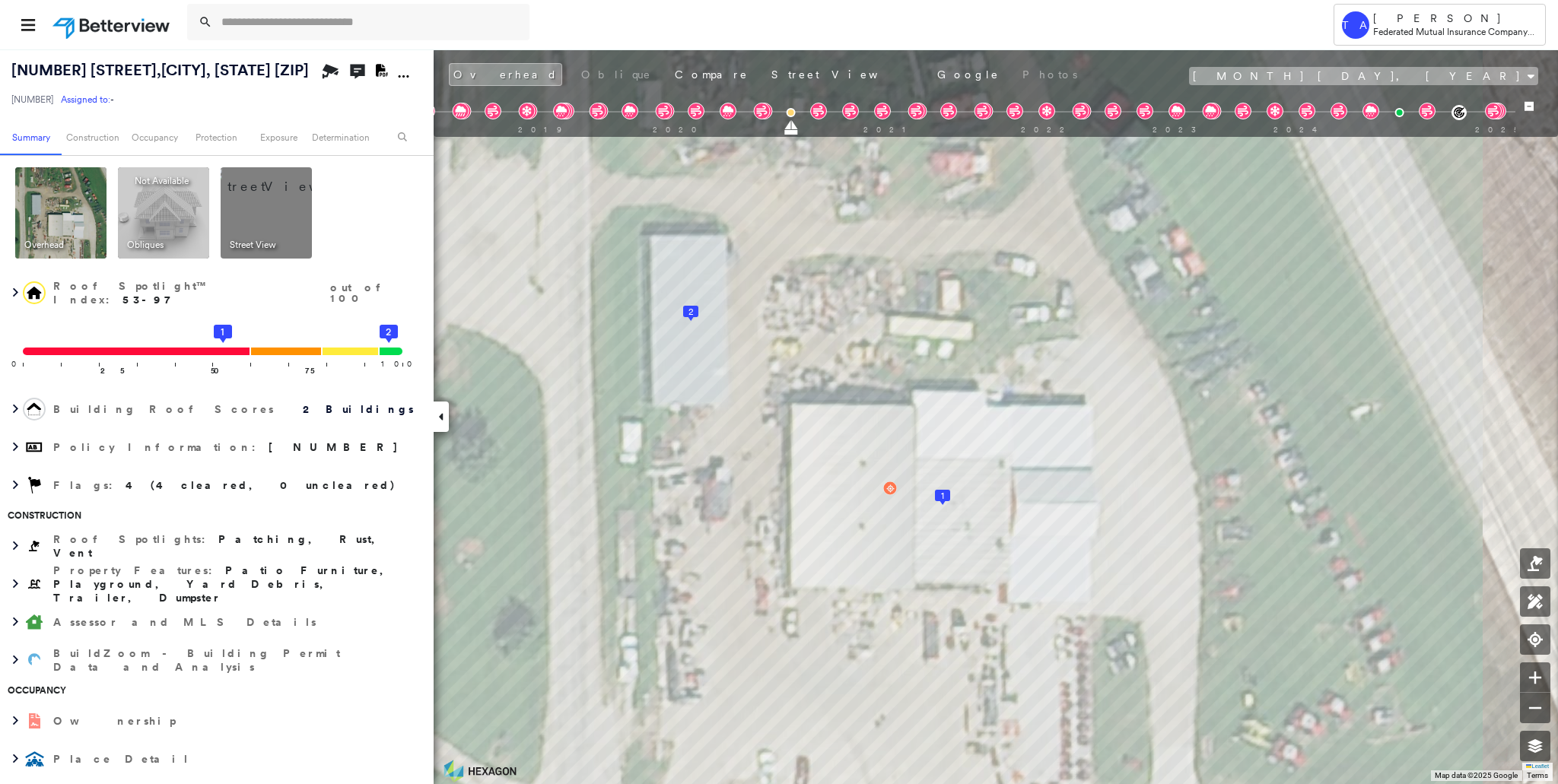 click on "[MONTH] [DAY], [YEAR]" at bounding box center (1363, 76) 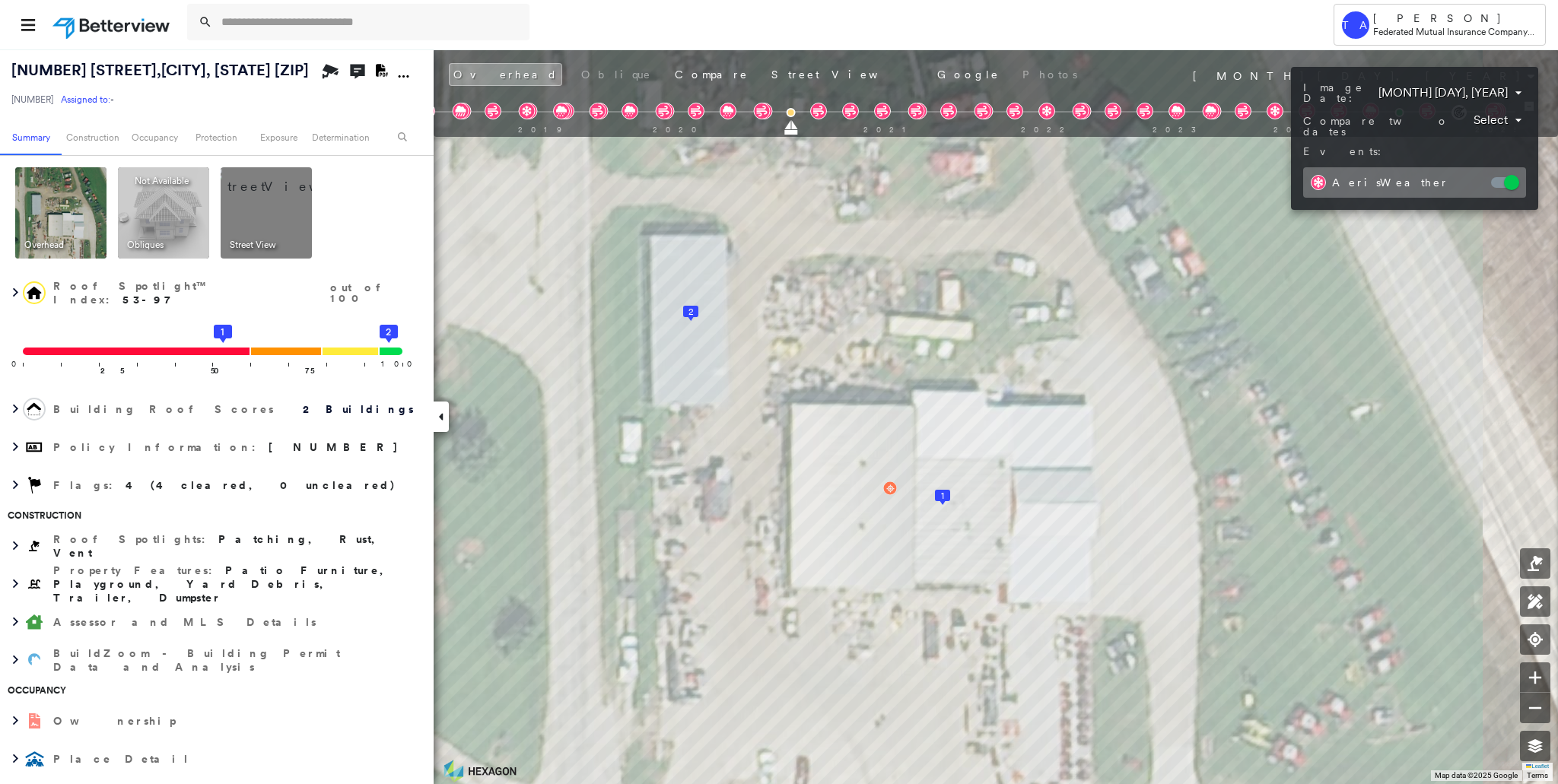 click on "Tower TA [PERSON] Federated Mutual Insurance Company - PL / CL [NUMBER] [STREET] , [CITY], [STATE] [ZIP] [NUMBER] Assigned to: - Assigned to: - [NUMBER] Assigned to: - Open Comments Download PDF Report Summary Construction Occupancy Protection Exposure Determination Overhead Obliques Not Available ; Street View Roof Spotlight™ Index : 53-97 out of 100 0 100 25 50 75 1 2 Building Roof Scores 2 Buildings Policy Information : [NUMBER] Flags : 4 (4 cleared, 0 uncleared) Construction Roof Spotlights : Patching, Rust, Vent Property Features : Patio Furniture, Playground, Yard Debris, Trailer, Dumpster Assessor and MLS Details BuildZoom - Building Permit Data and Analysis Occupancy Ownership Place Detail Protection Exposure Proximity Alerts : Yard Debris Determination Flags : 4 (4 cleared, 0 uncleared) Uncleared Flags (0) Cleared Flags (4) There are no uncleared flags. Action Taken New Entry History Quote/New Business Terms & Conditions Added ACV Endorsement Added Cosmetic Endorsement General" at bounding box center (779, 392) 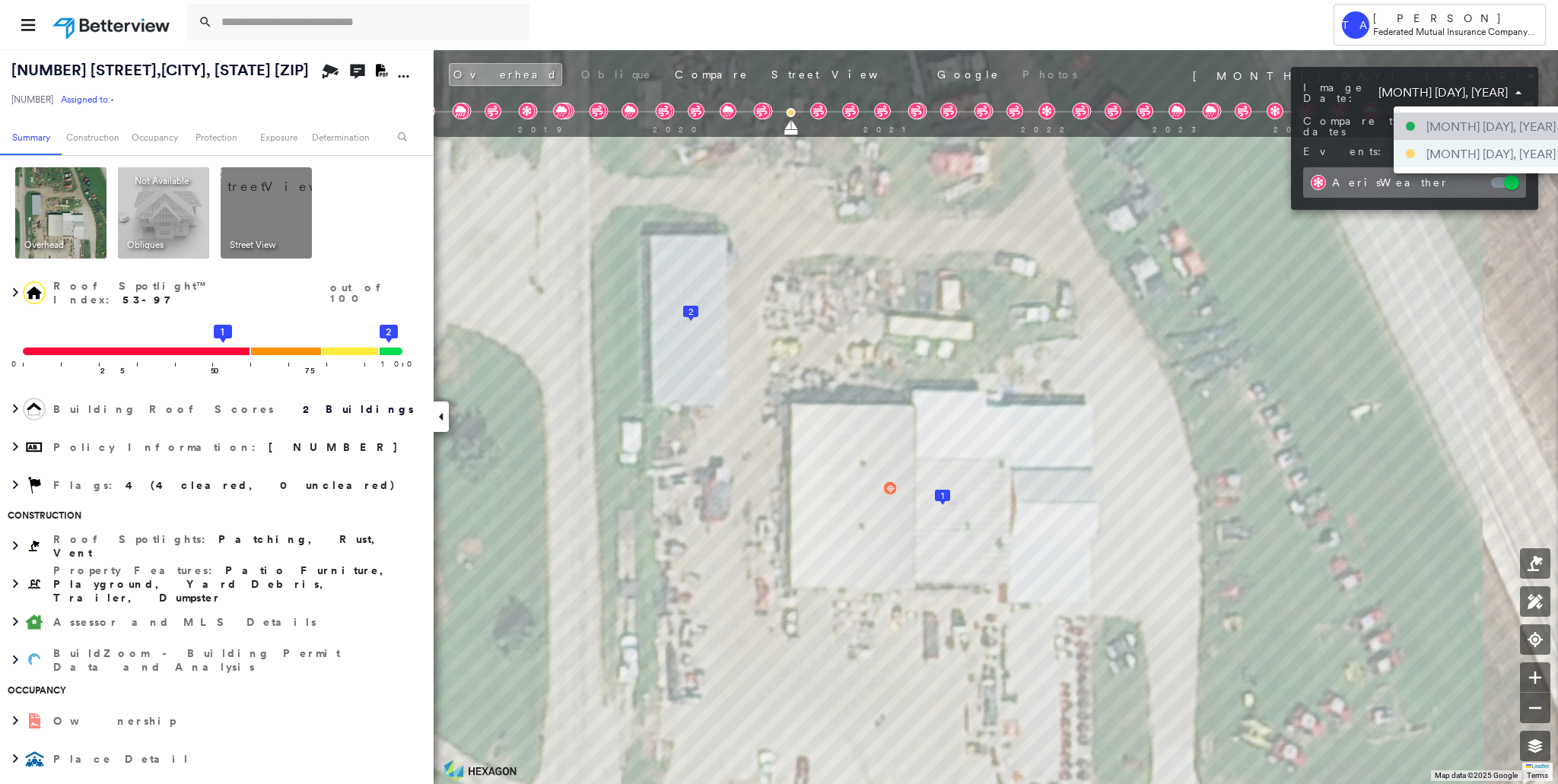 click on "[MONTH] [DAY], [YEAR]" at bounding box center (1491, 126) 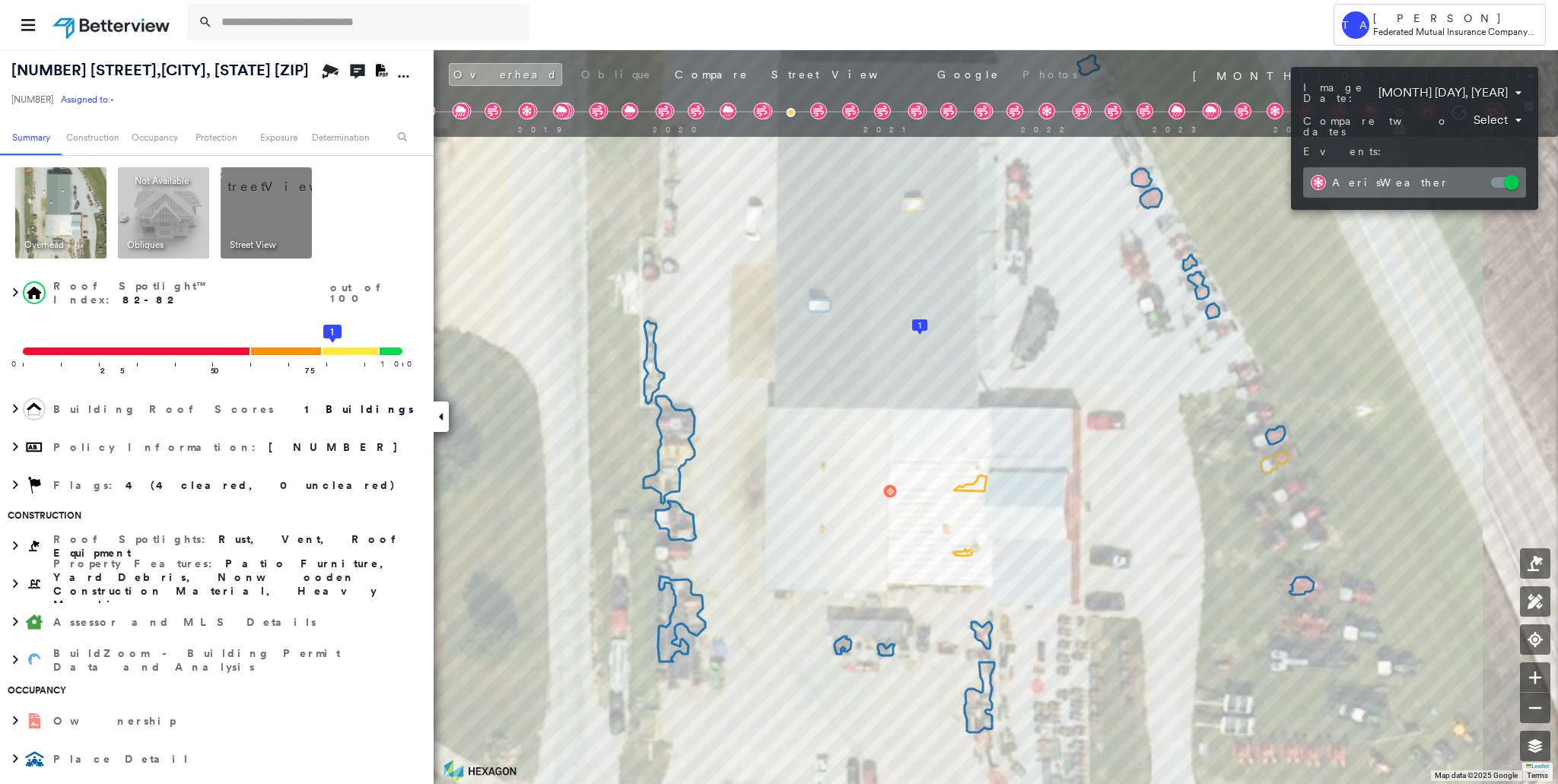 drag, startPoint x: 1071, startPoint y: 300, endPoint x: 1010, endPoint y: 497, distance: 206.22803 